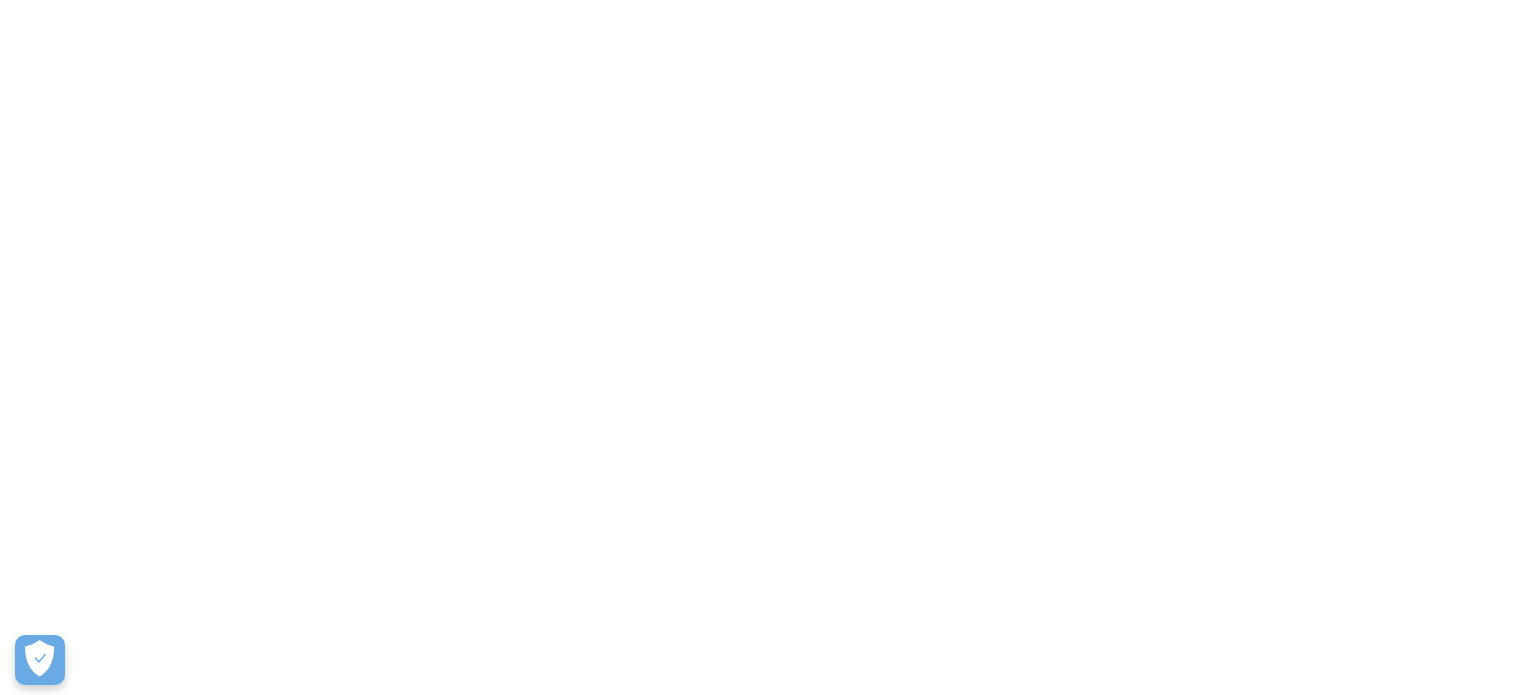 scroll, scrollTop: 0, scrollLeft: 0, axis: both 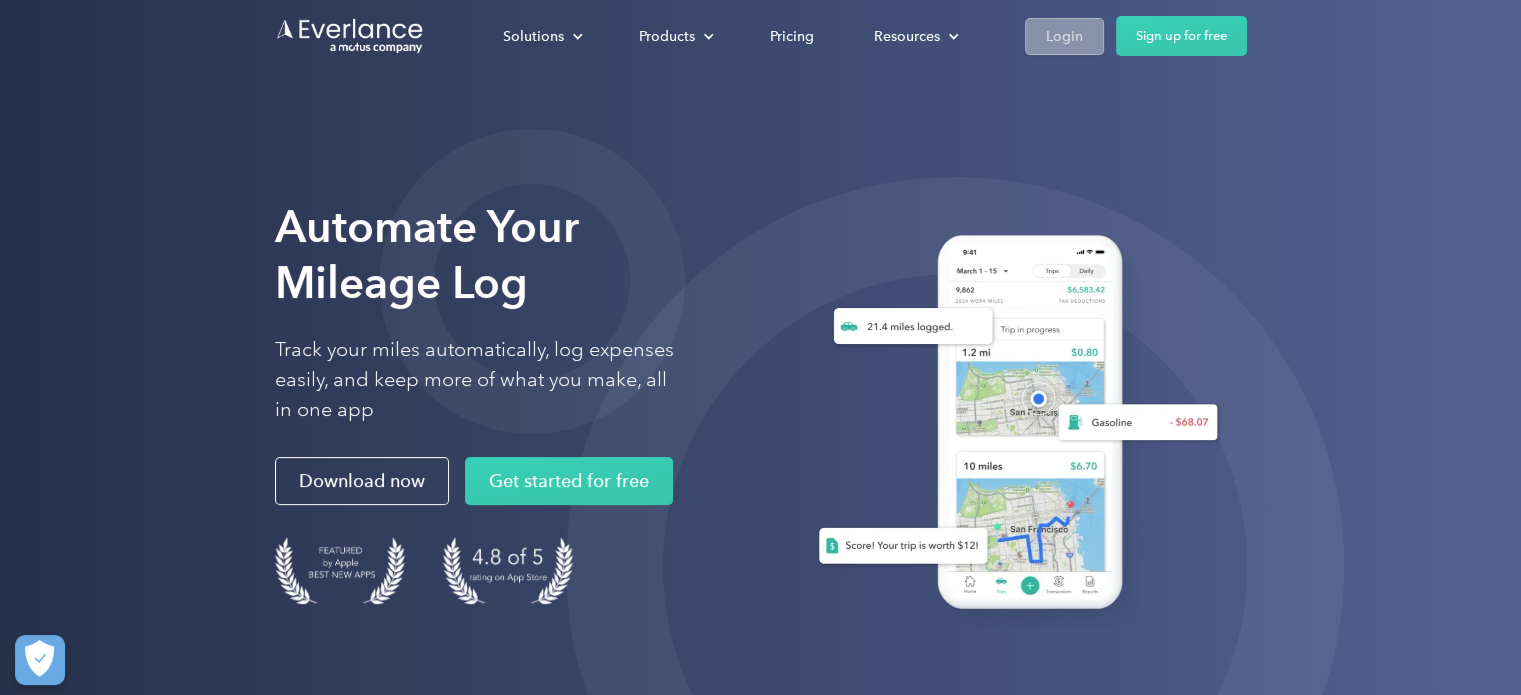 click on "Login" at bounding box center (1064, 36) 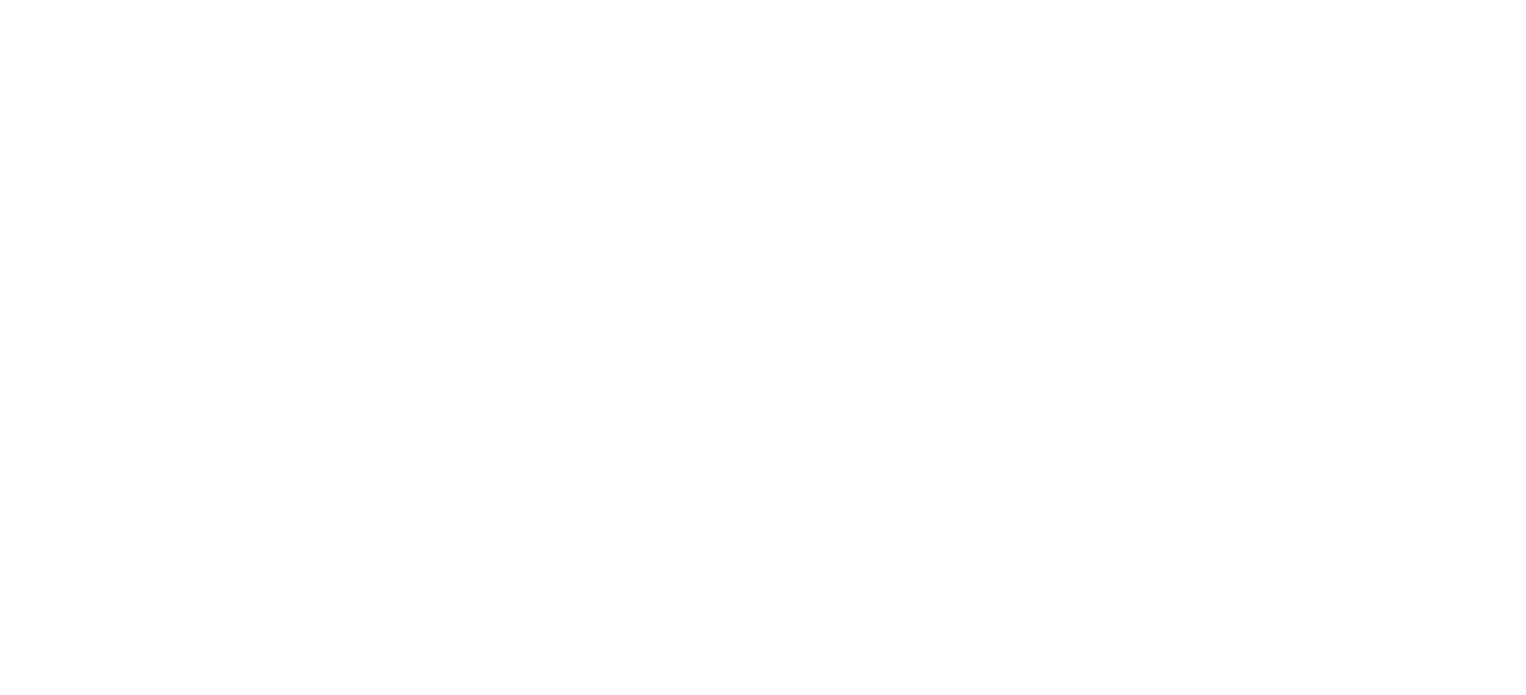 scroll, scrollTop: 0, scrollLeft: 0, axis: both 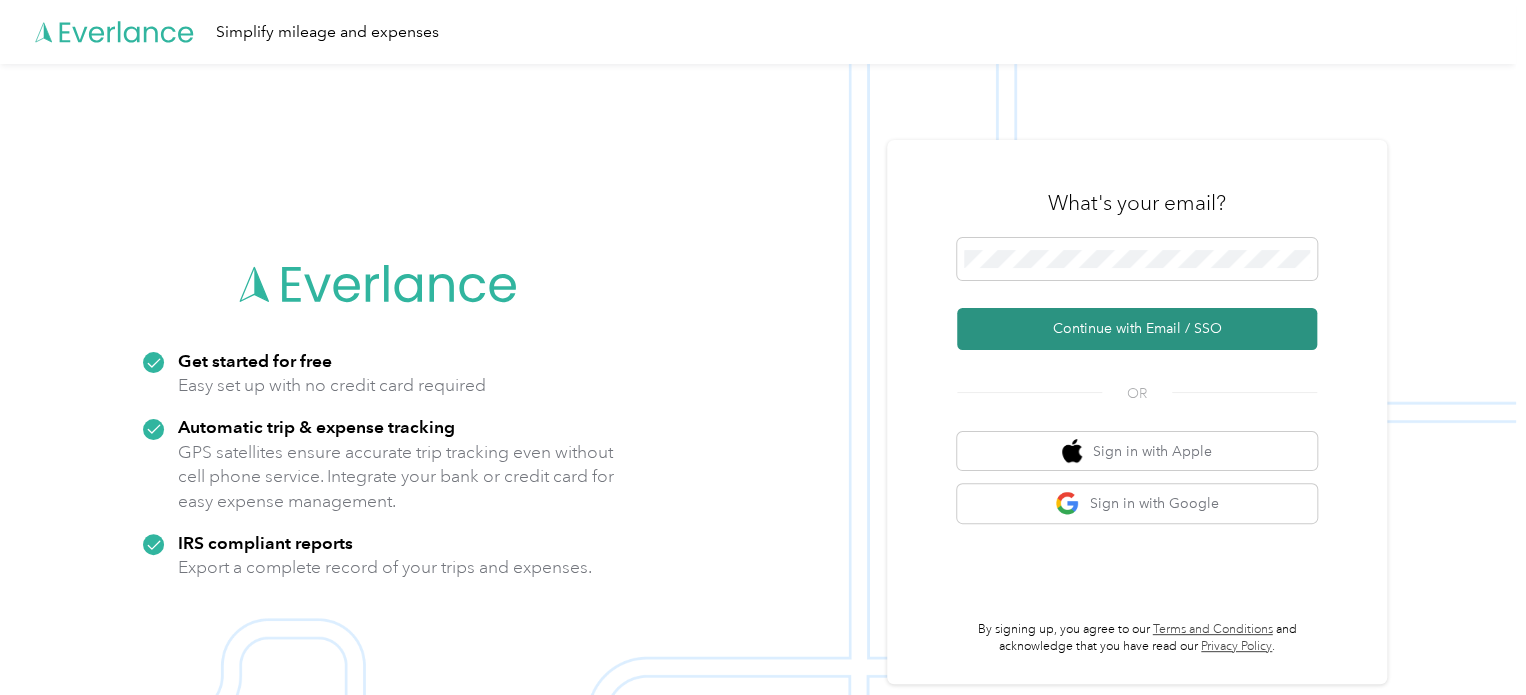 click on "Continue with Email / SSO" at bounding box center [1137, 329] 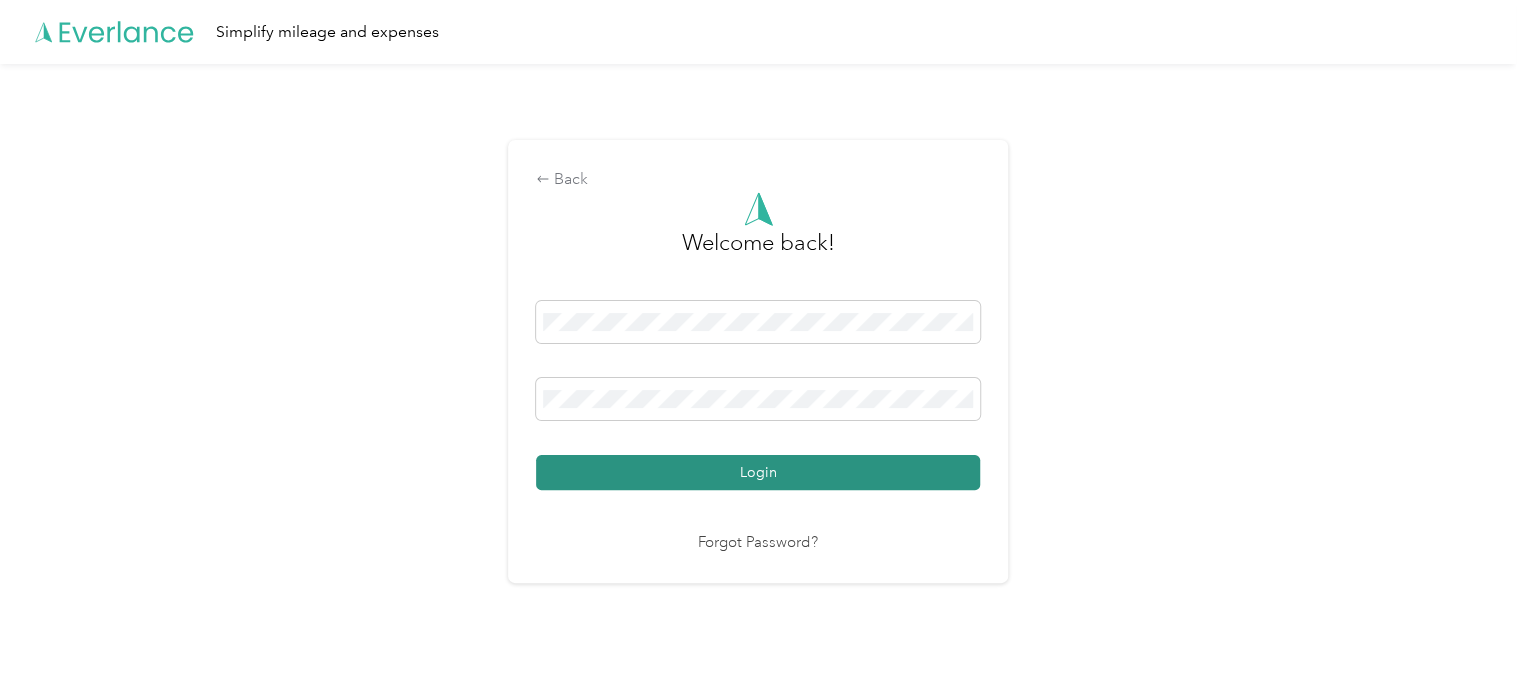 click on "Login" at bounding box center [758, 472] 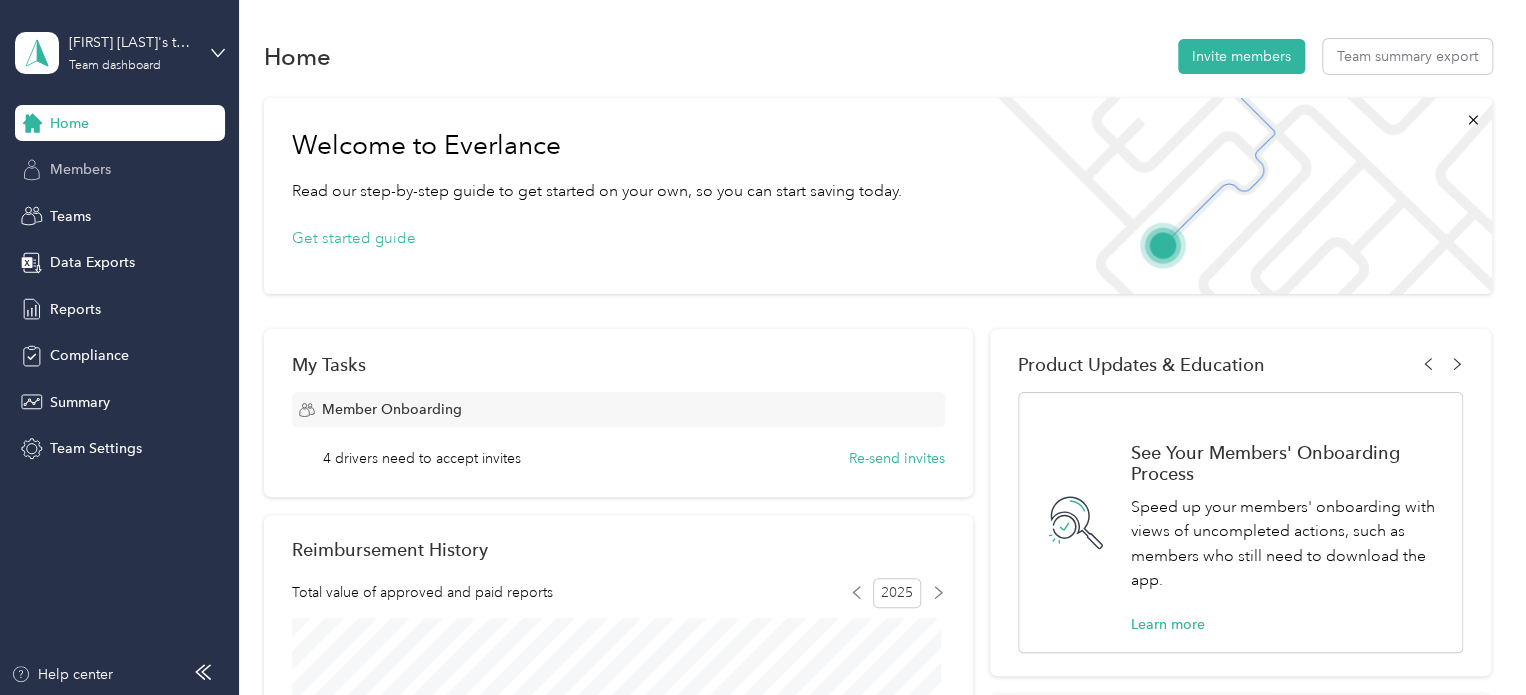 click on "Members" at bounding box center [120, 170] 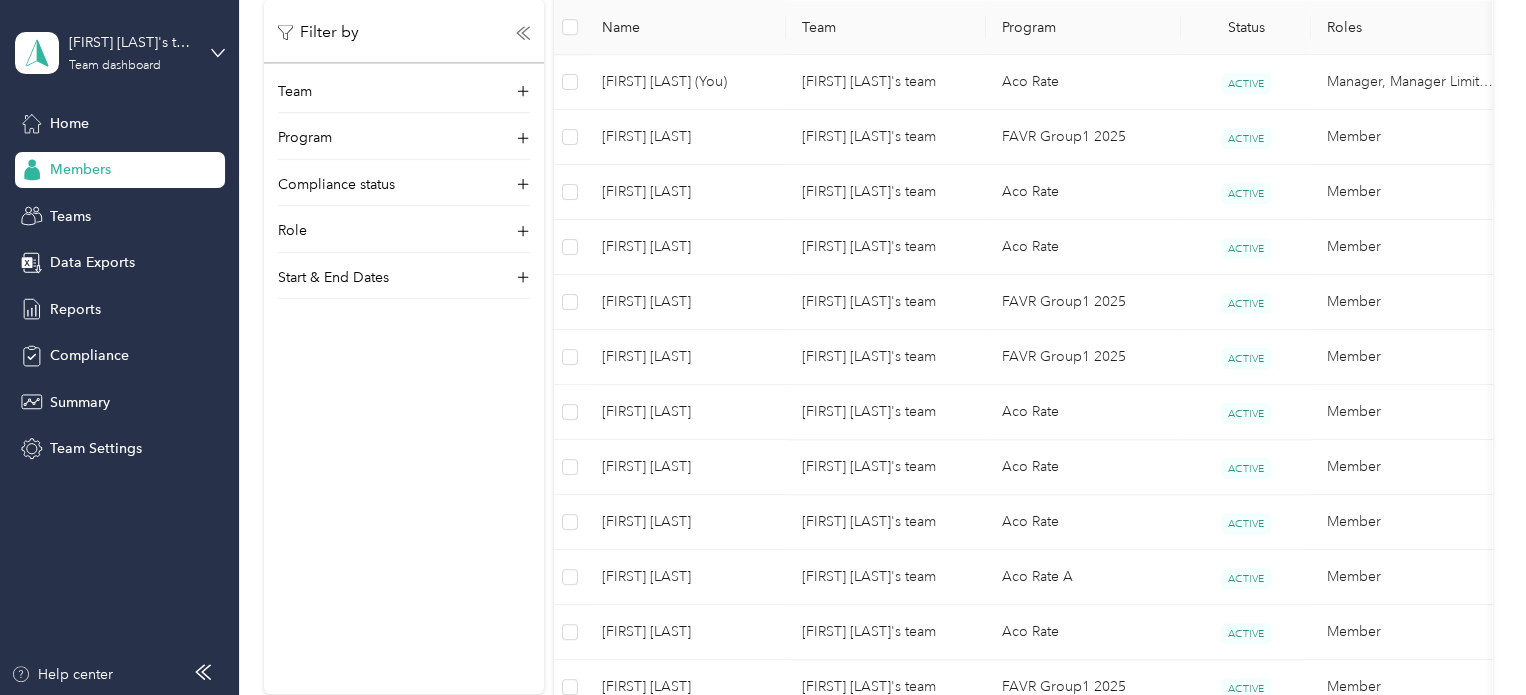 scroll, scrollTop: 534, scrollLeft: 0, axis: vertical 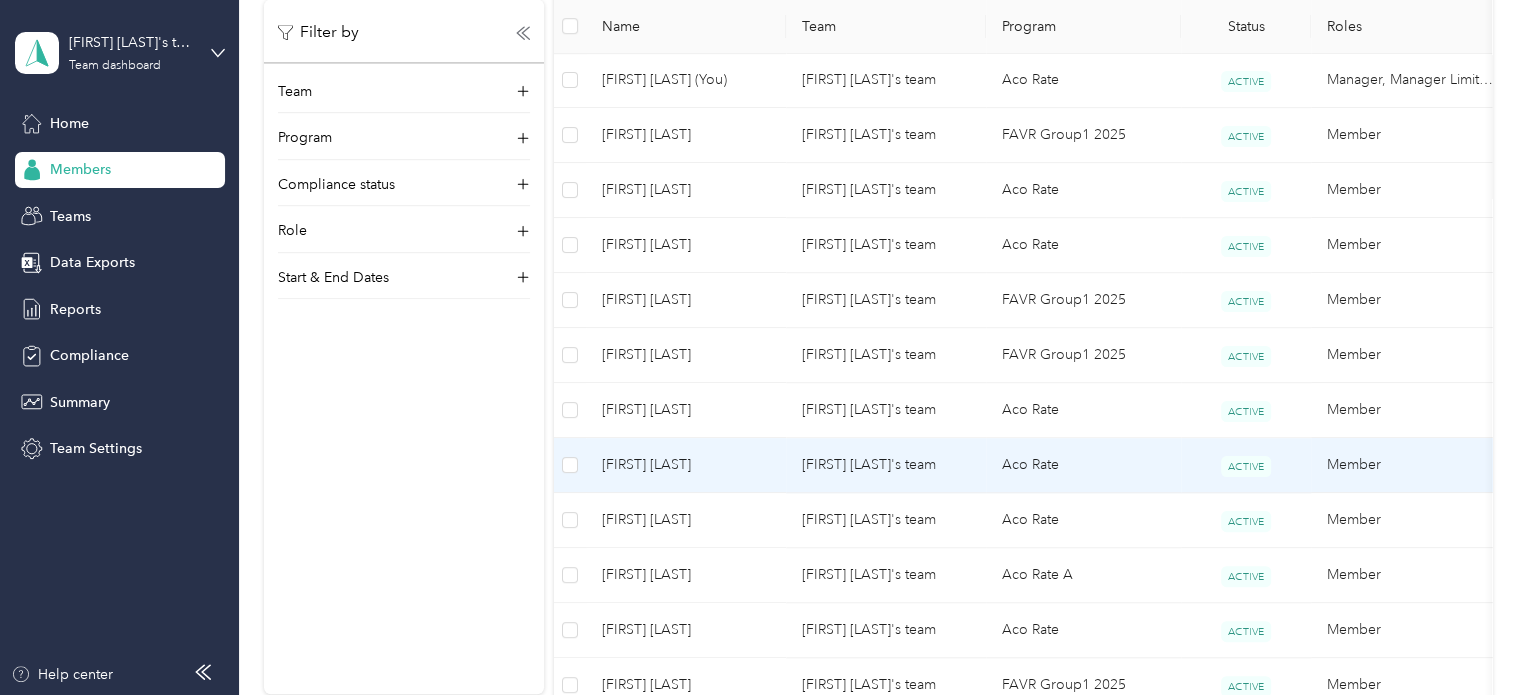 click on "[FIRST] [LAST]" at bounding box center [686, 465] 